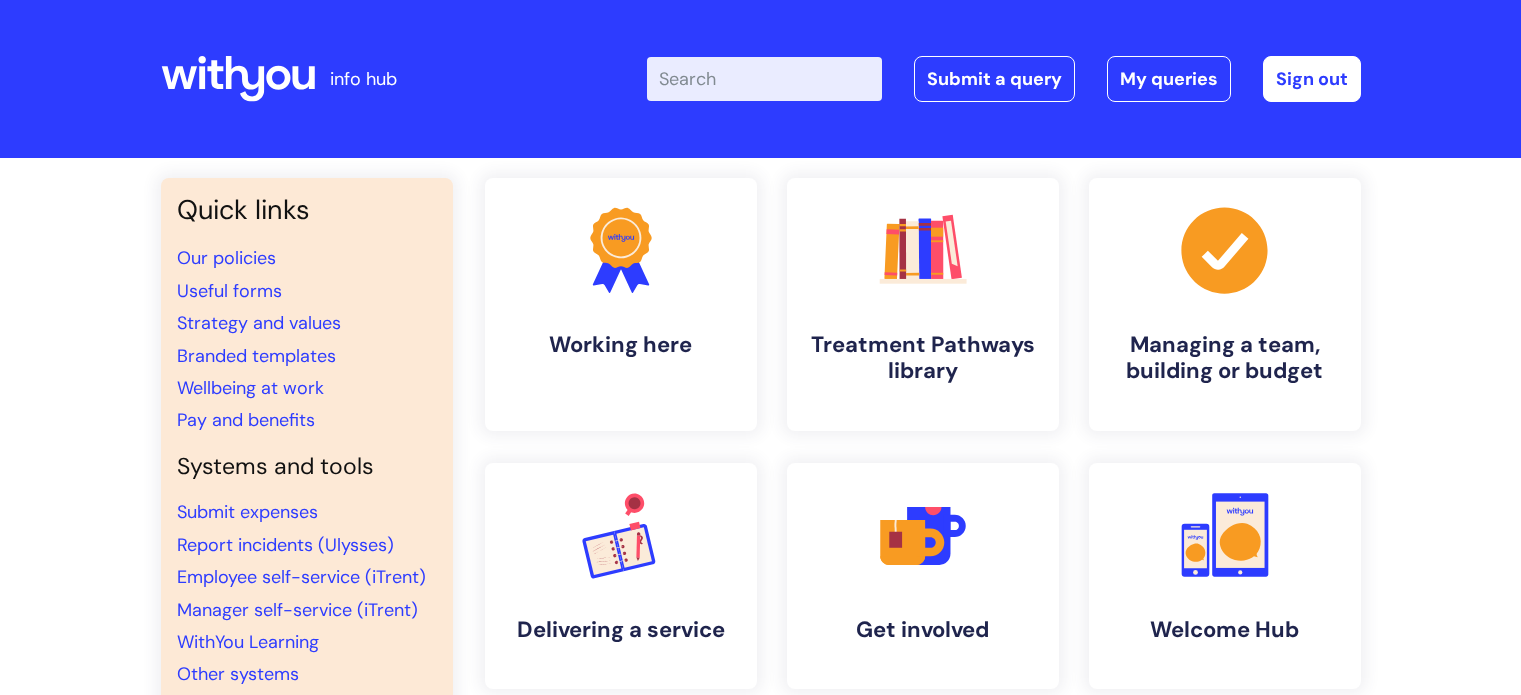 scroll, scrollTop: 0, scrollLeft: 0, axis: both 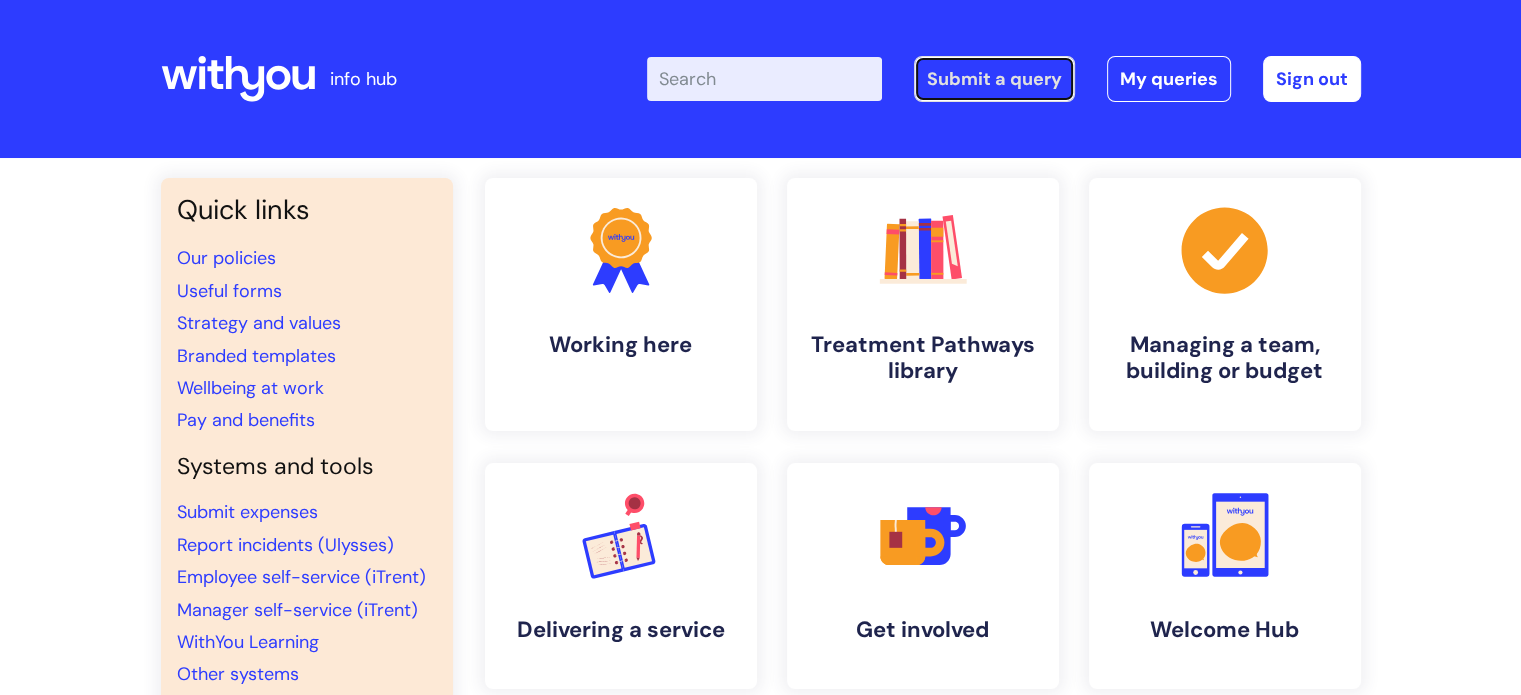 click on "Submit a query" at bounding box center (994, 79) 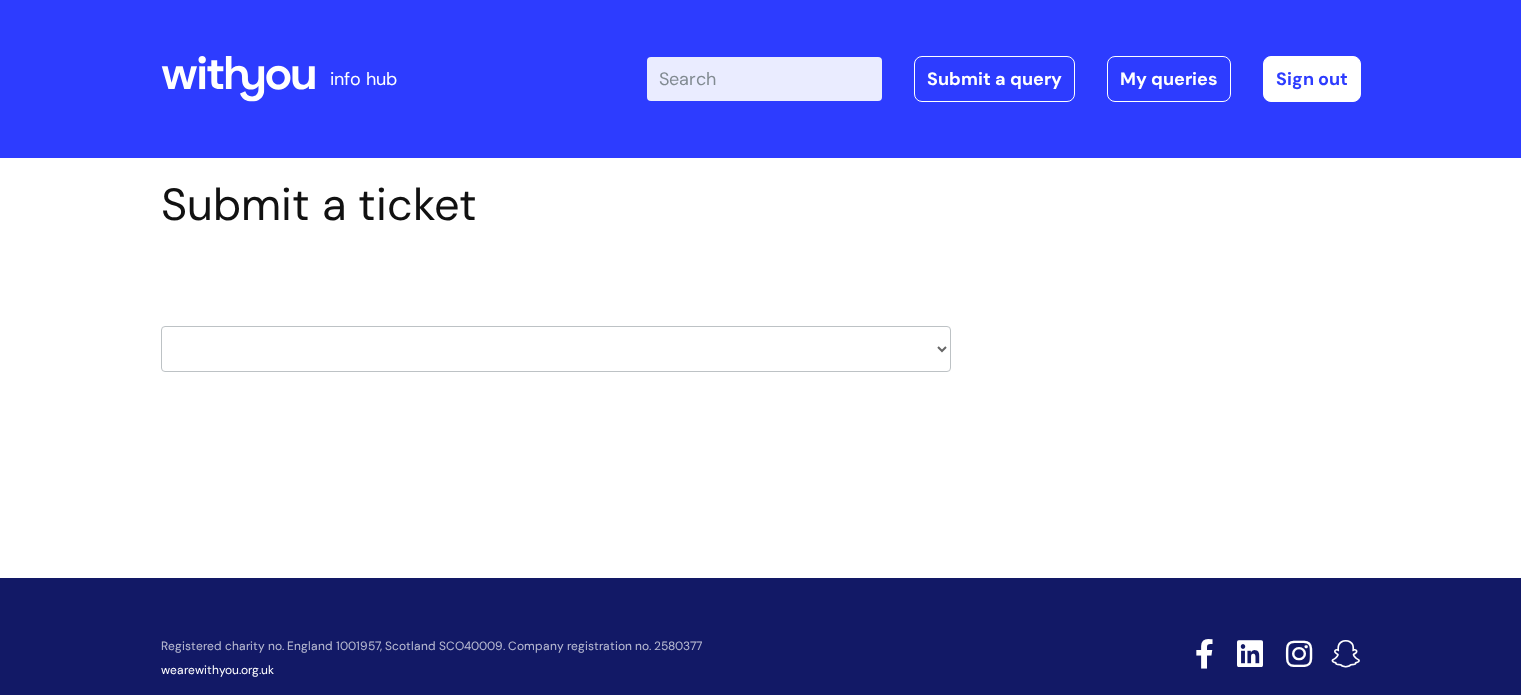 scroll, scrollTop: 0, scrollLeft: 0, axis: both 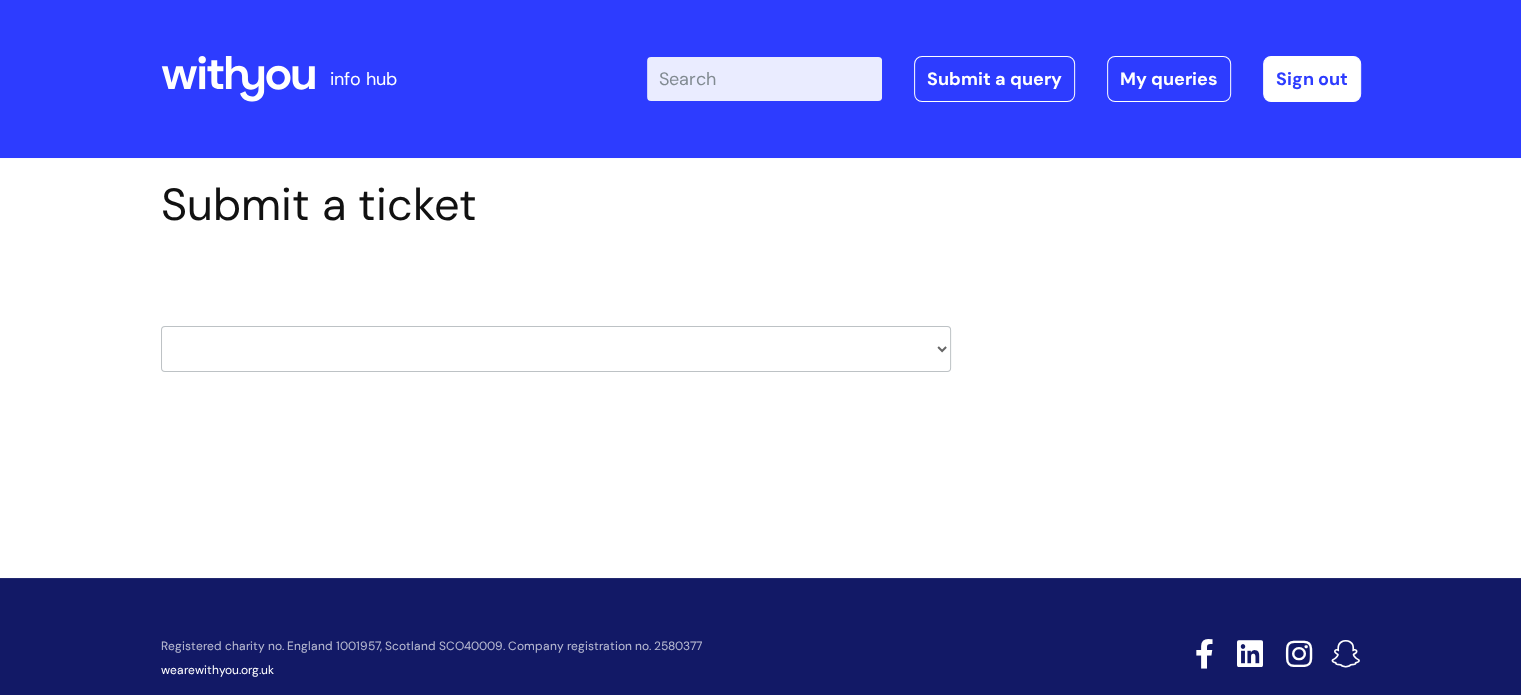 click on "HR / People
IT and Support
Clinical Drug Alerts
Finance Accounts
Data Support Team
Data Protection
External Communications
Learning and Development
Information Requests & Reports - Data Analysts
Insurance
Internal Communications
Pensions
Surrey NHS Talking Therapies
Payroll
Safeguarding" at bounding box center (556, 349) 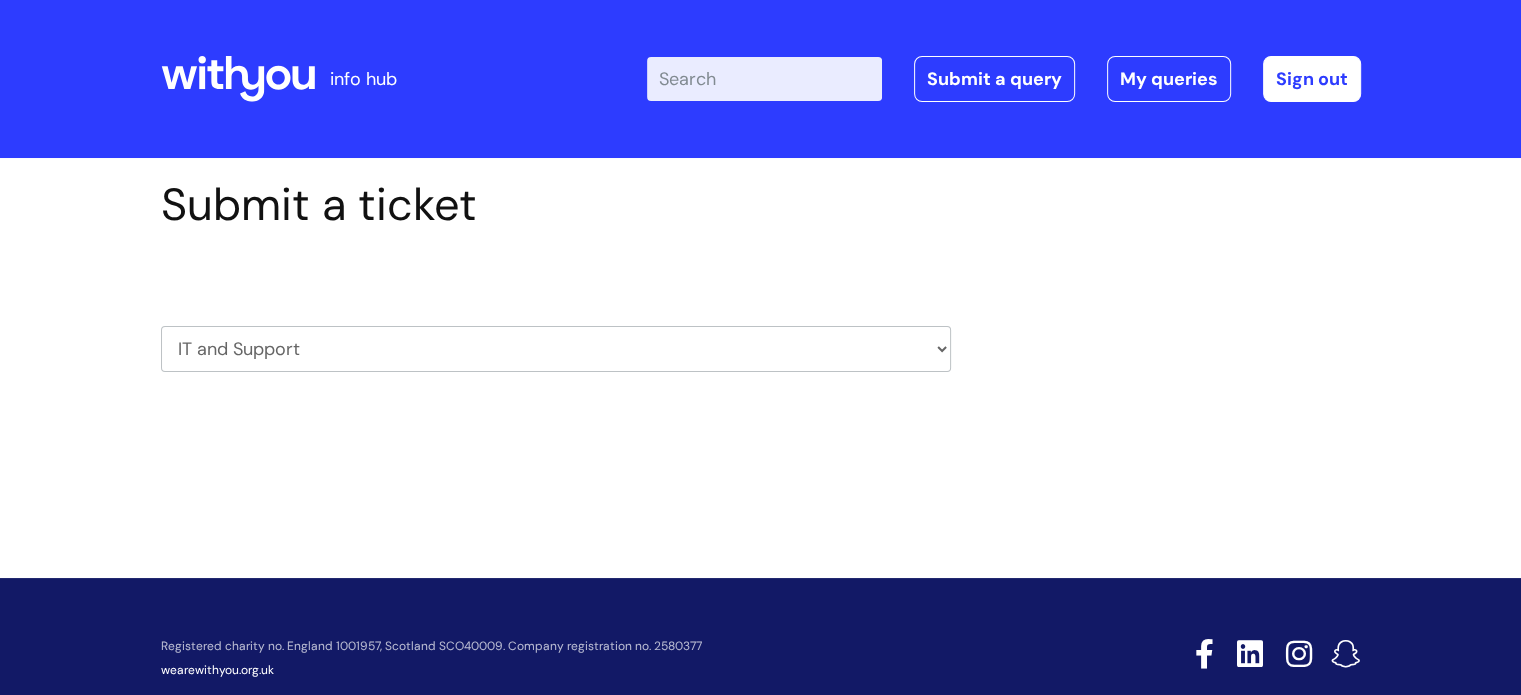click on "HR / People
IT and Support
Clinical Drug Alerts
Finance Accounts
Data Support Team
Data Protection
External Communications
Learning and Development
Information Requests & Reports - Data Analysts
Insurance
Internal Communications
Pensions
Surrey NHS Talking Therapies
Payroll
Safeguarding" at bounding box center [556, 349] 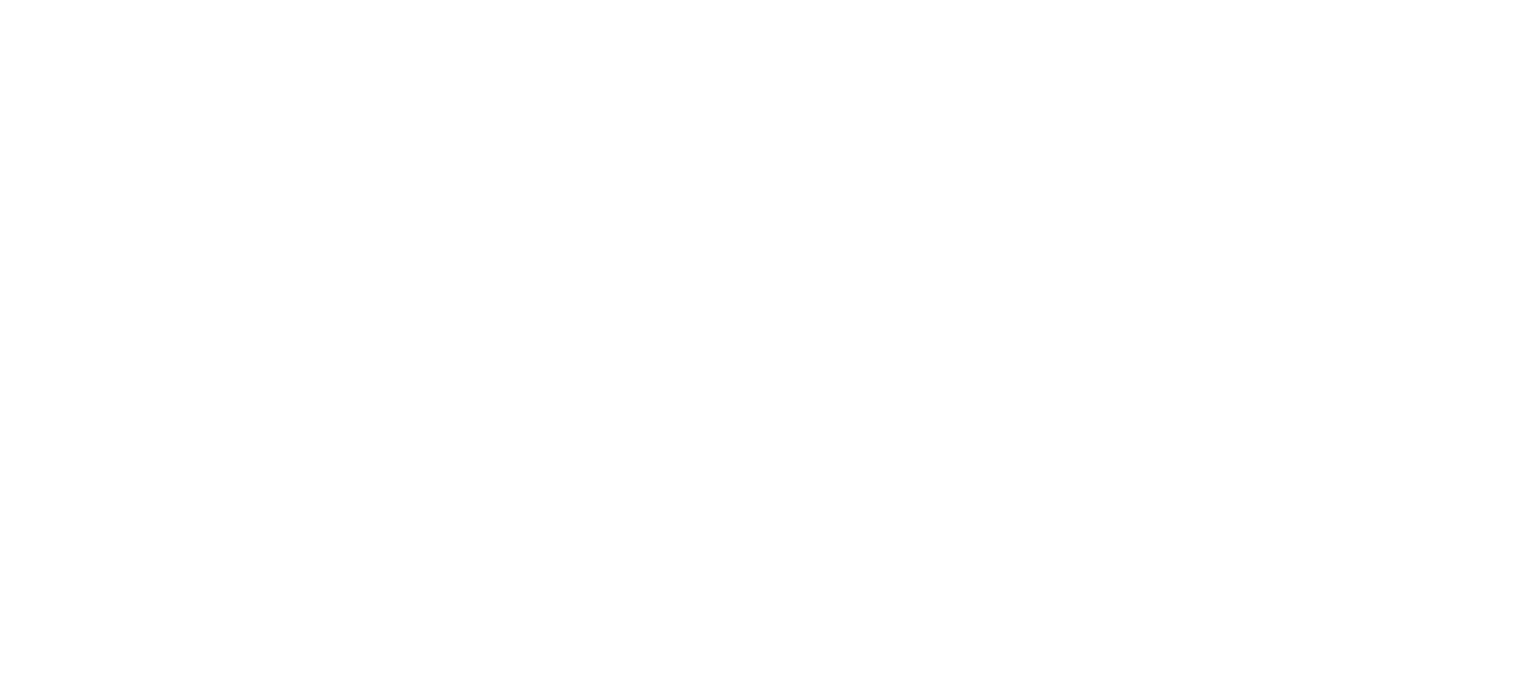 scroll, scrollTop: 0, scrollLeft: 0, axis: both 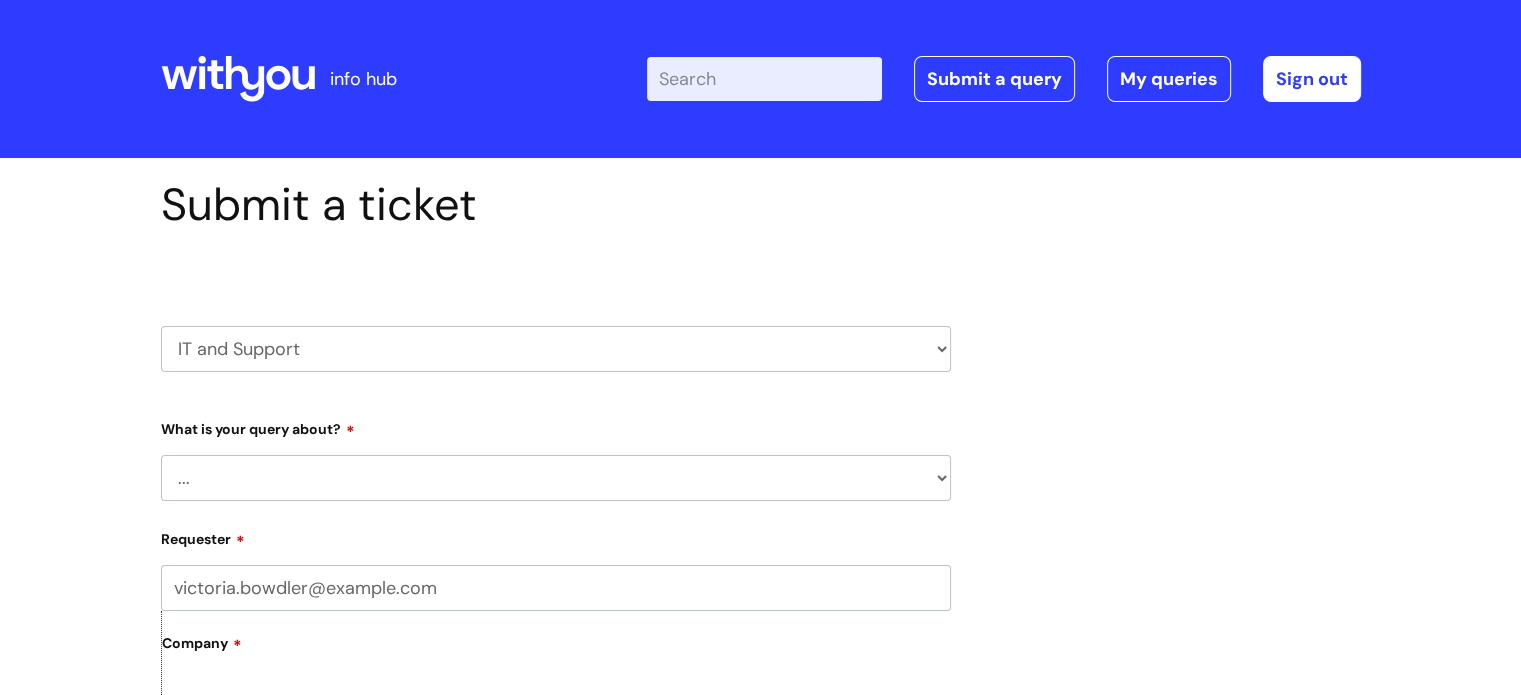 click on "...
Mobile Phone Reset & MFA
Accounts, Starters and Leavers
IT Hardware issue
I need help logging in
Printing & Scanning
Something Else
System/software" at bounding box center (556, 478) 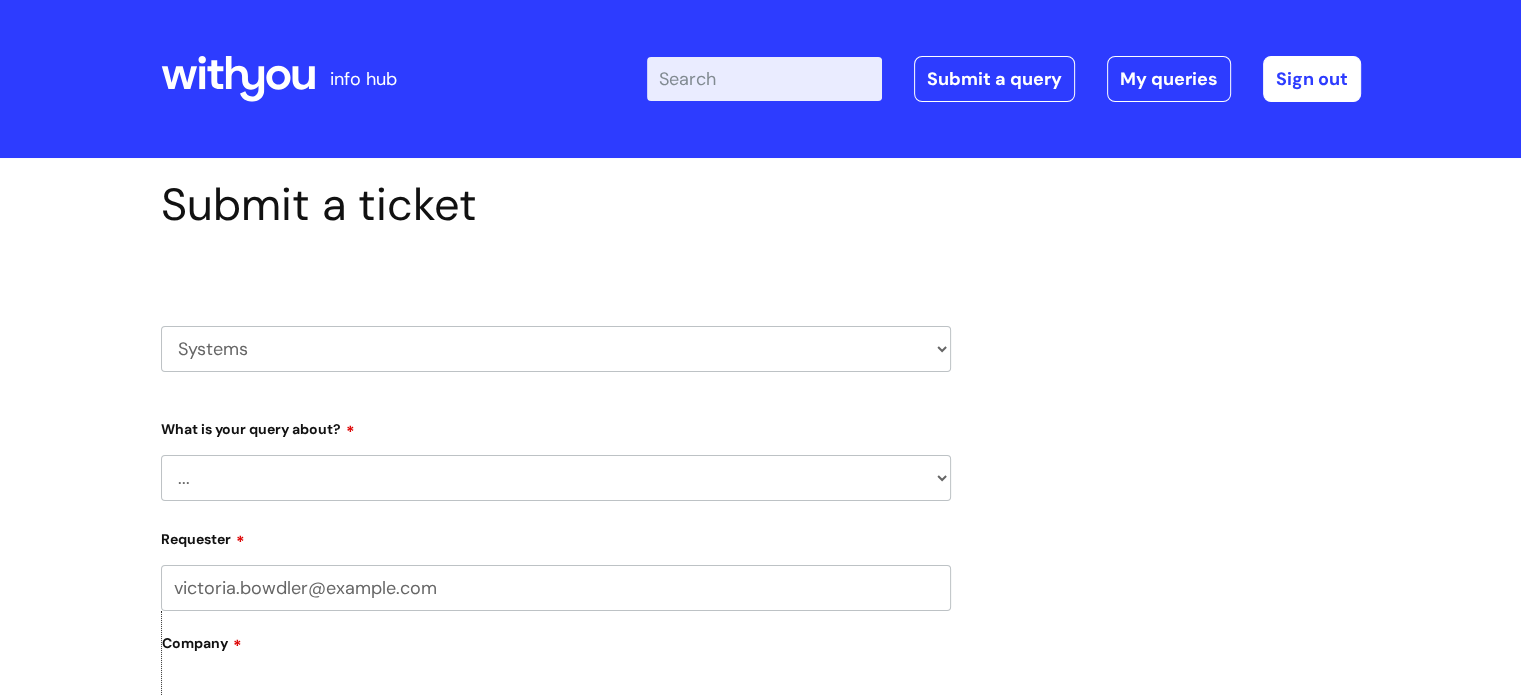click on "HR / People
IT and Support
Clinical Drug Alerts
Finance Accounts
Data Support Team
Data Protection
External Communications
Learning and Development
Information Requests & Reports - Data Analysts
Insurance
Internal Communications
Pensions
Surrey NHS Talking Therapies
Payroll
Safeguarding" at bounding box center [556, 349] 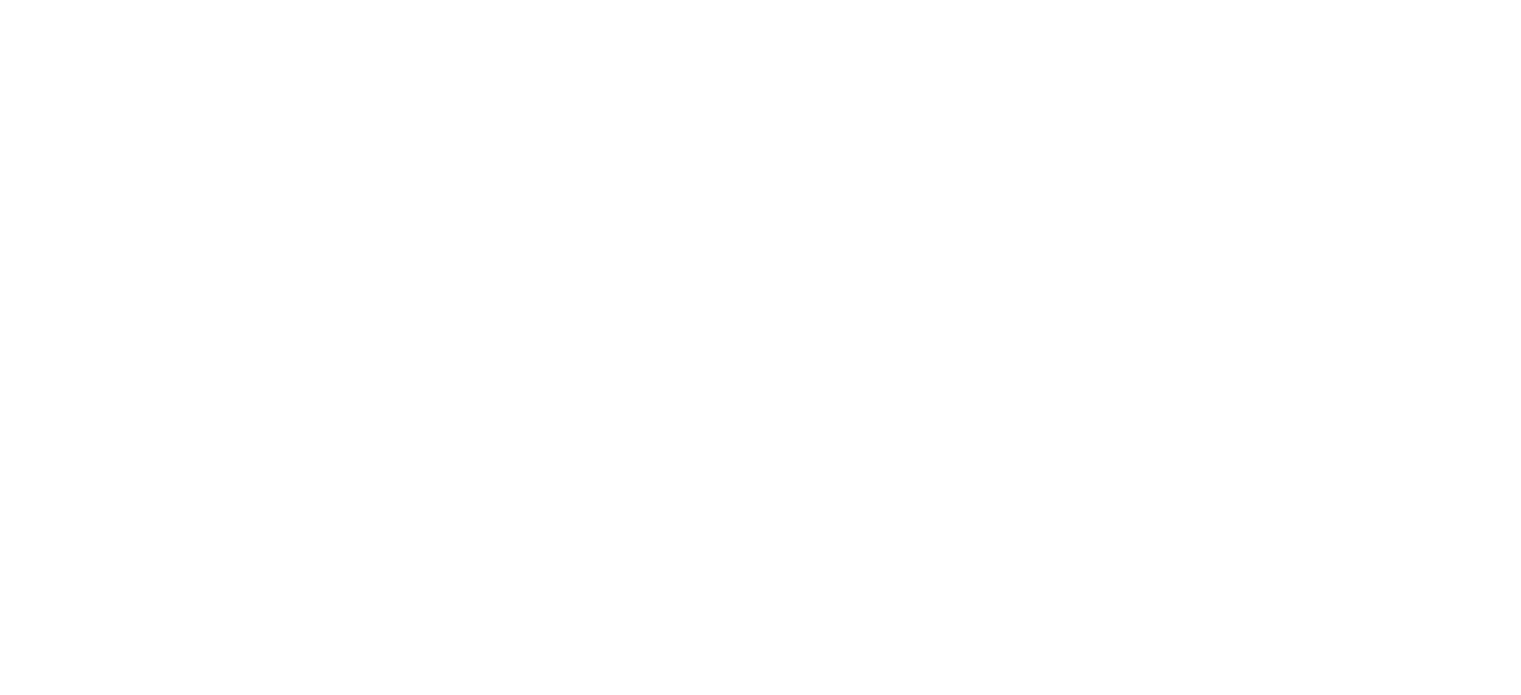 scroll, scrollTop: 0, scrollLeft: 0, axis: both 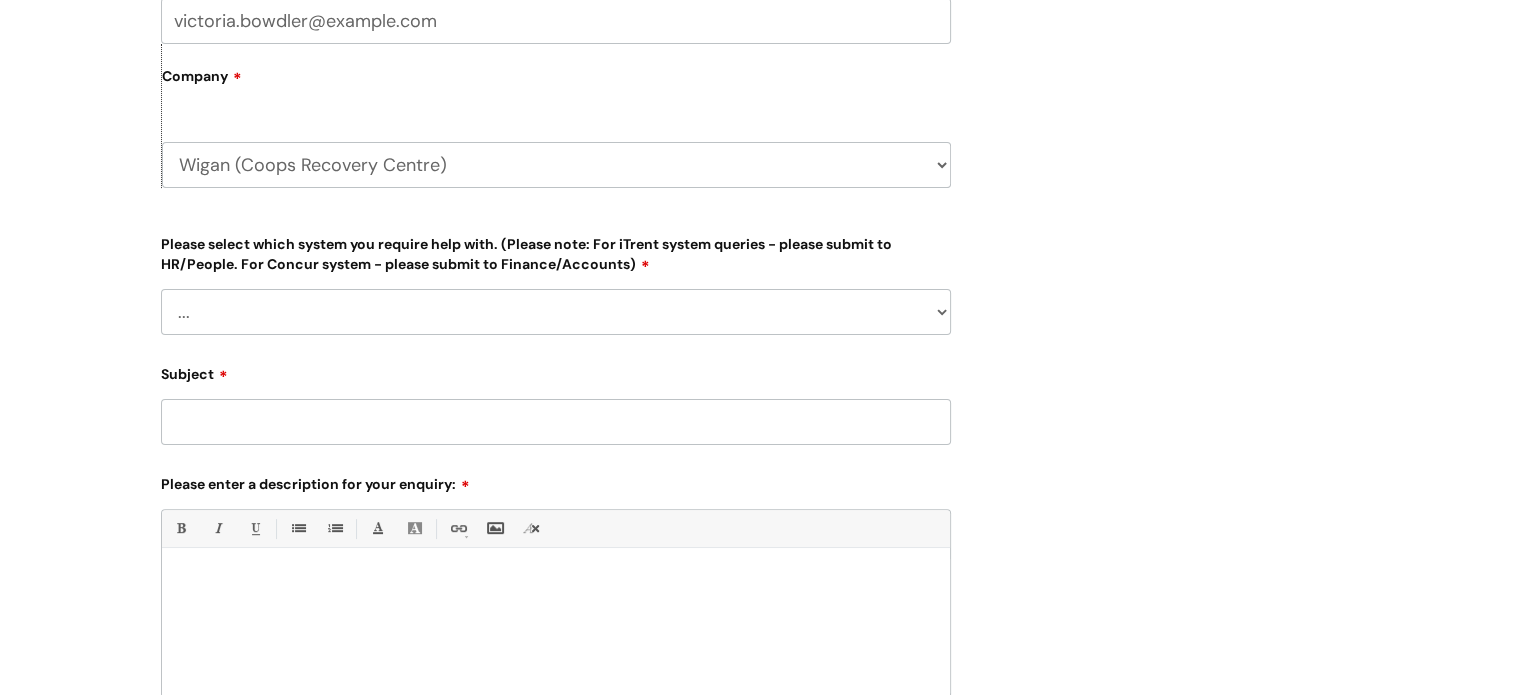 click on "...
Ulysses
Helpdesk
Monday.com
Nebula fault
ILLY CarePath fault
Halo fault
E-case fault
Inform fault
Neo Fault
Other Case Management System
Something else" at bounding box center [556, 312] 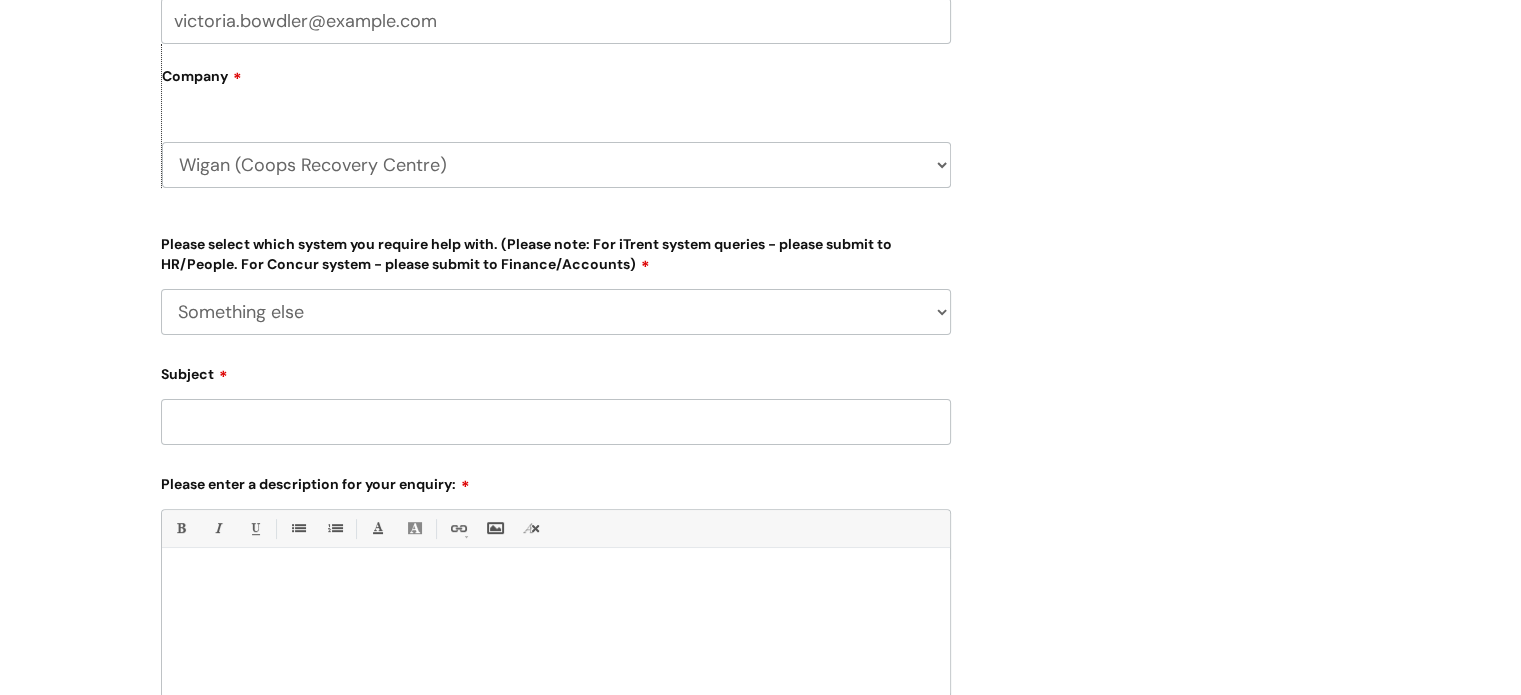 click on "...
Ulysses
Helpdesk
Monday.com
Nebula fault
ILLY CarePath fault
Halo fault
E-case fault
Inform fault
Neo Fault
Other Case Management System
Something else" at bounding box center (556, 312) 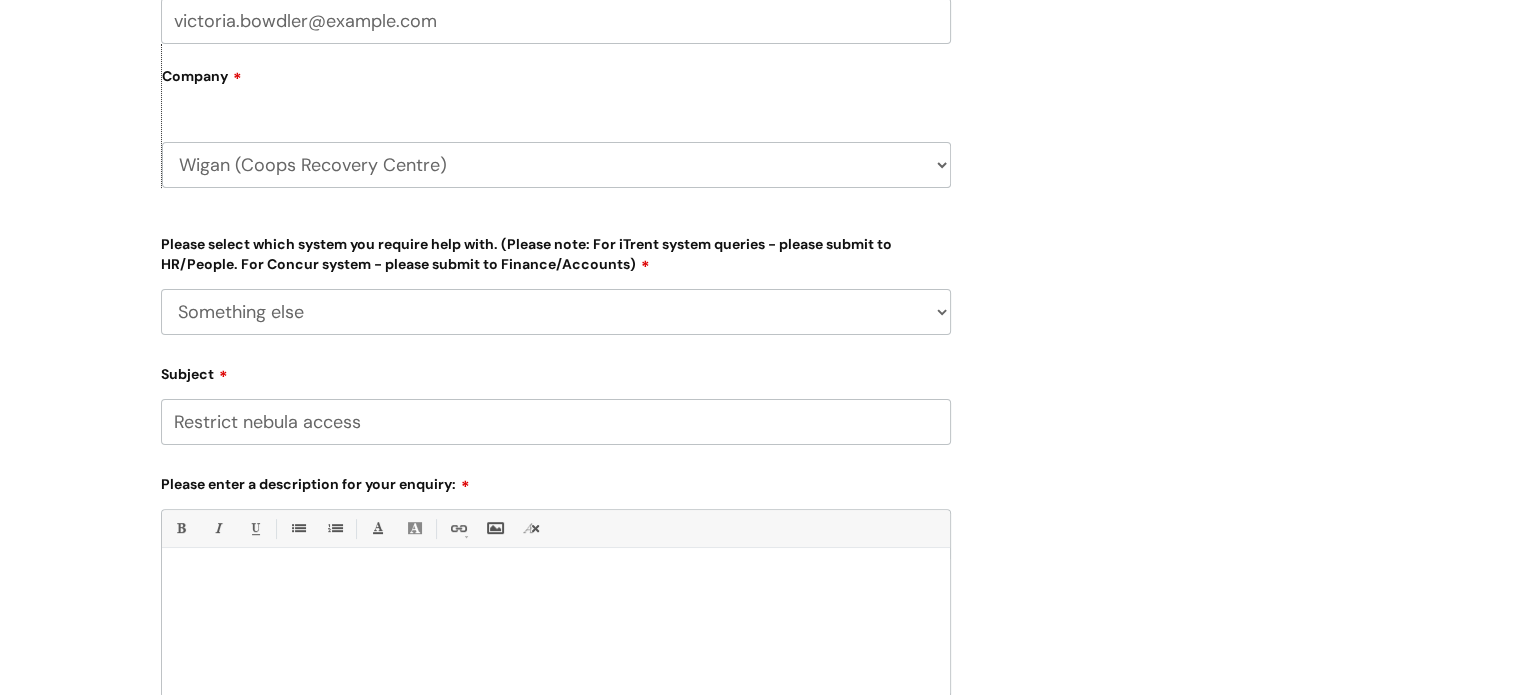 type on "Restrict nebula access" 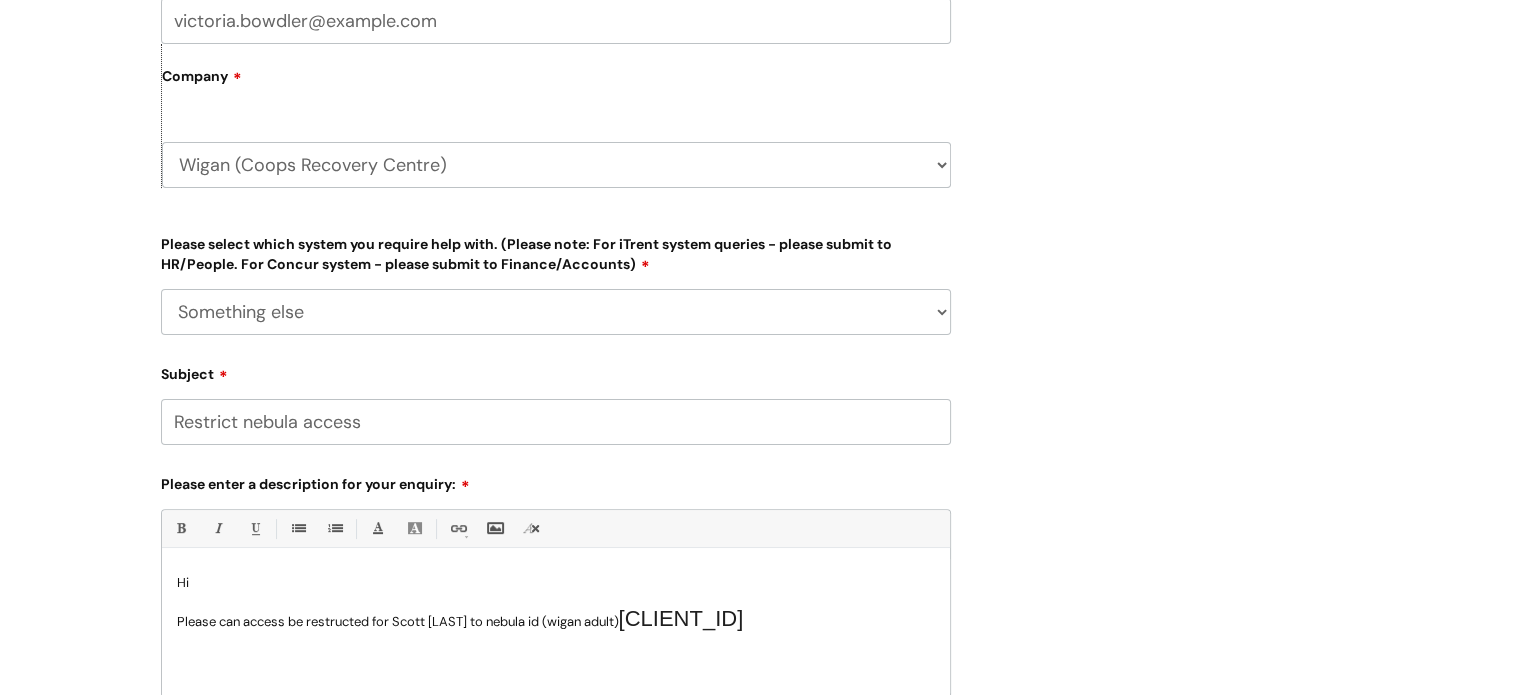 click on "Please can access be restructed for Scott Johnson to nebula id (wigan adult)  382509" at bounding box center (556, 620) 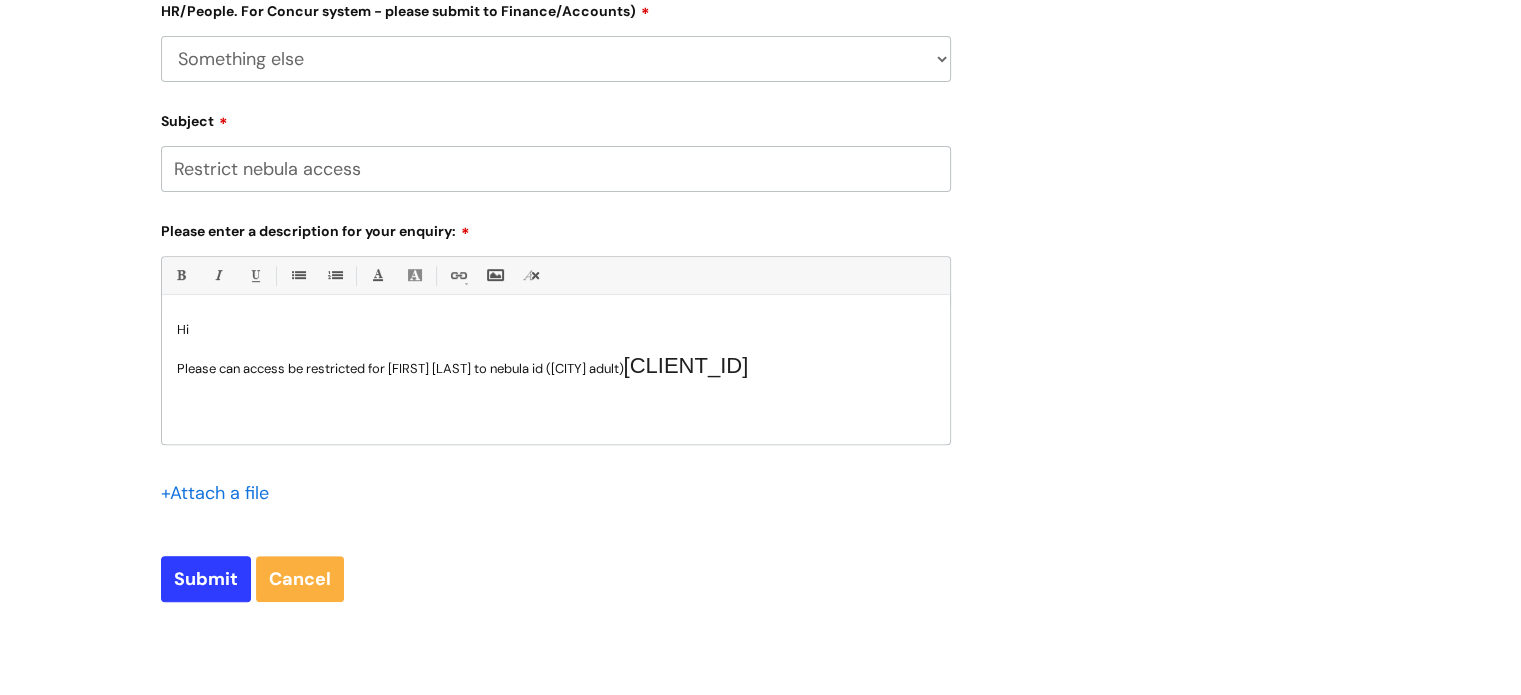 scroll, scrollTop: 728, scrollLeft: 0, axis: vertical 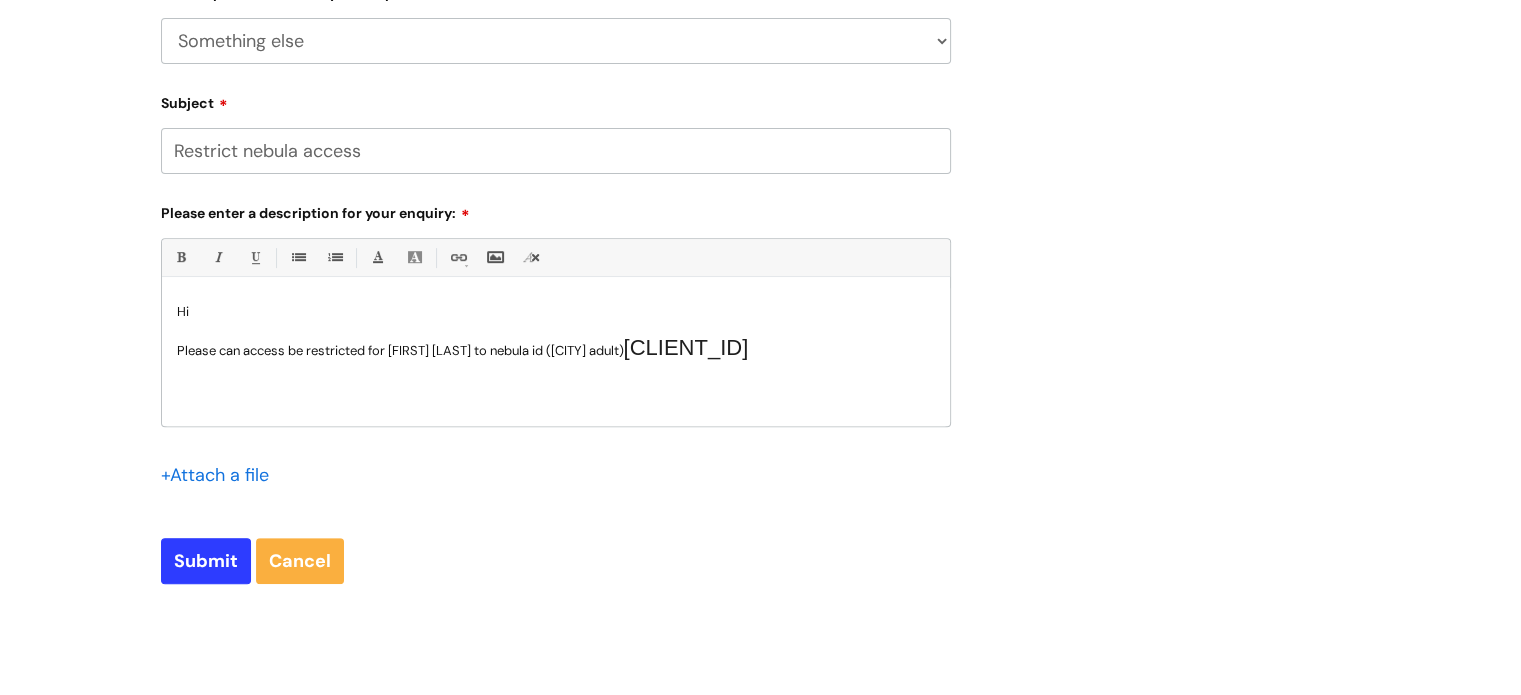click on "Please can access be restricted for Scott Johnson to nebula id (wigan adult)  382509" at bounding box center (556, 349) 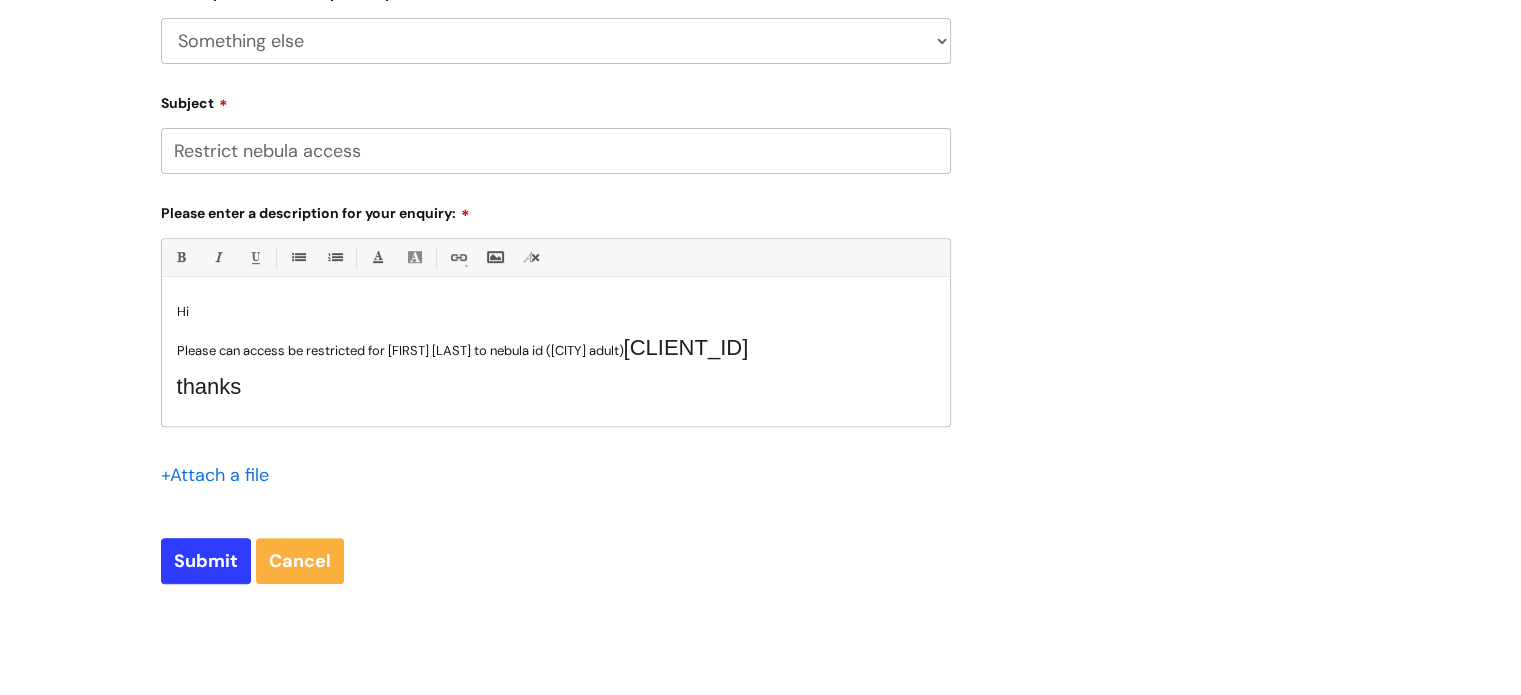 click on "Please can access be restricted for Scott Johnson to nebula id (wigan adult)  382509" at bounding box center [556, 349] 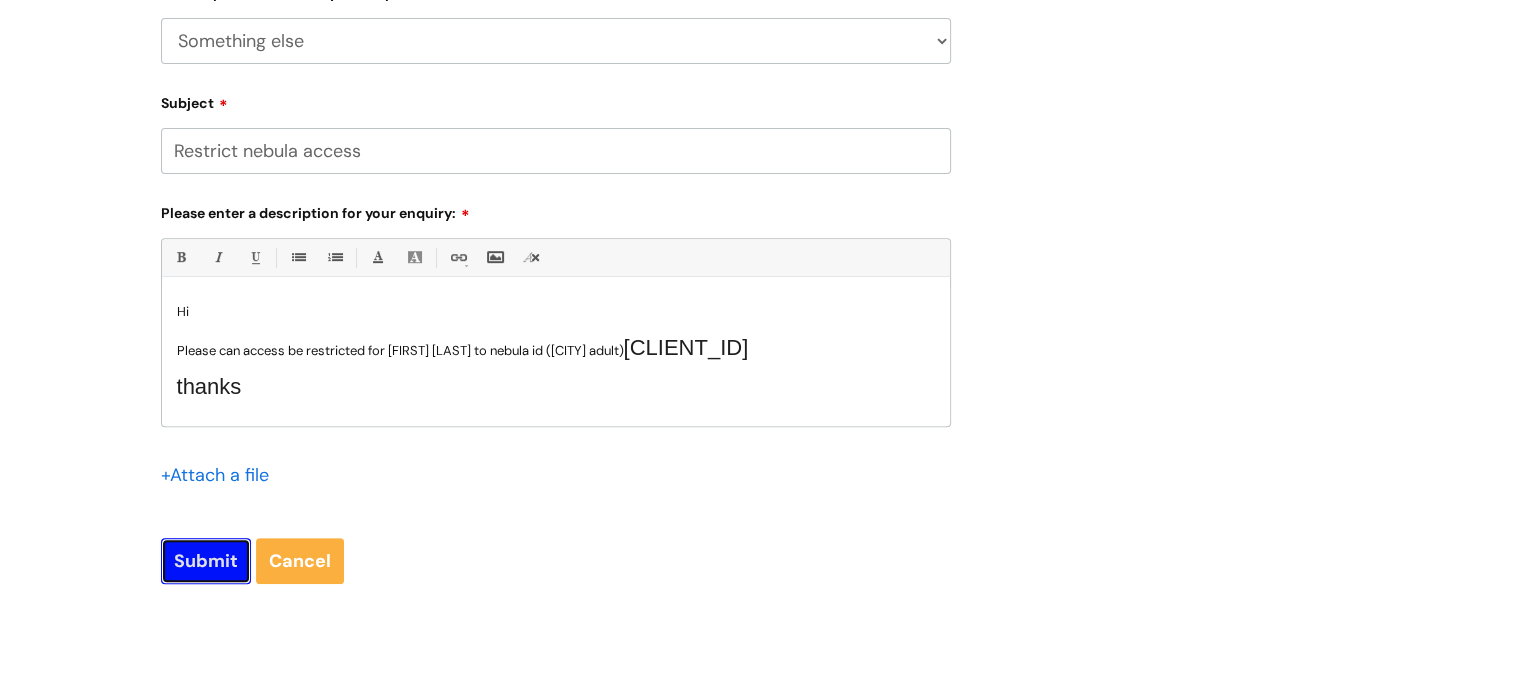 click on "Submit" at bounding box center [206, 561] 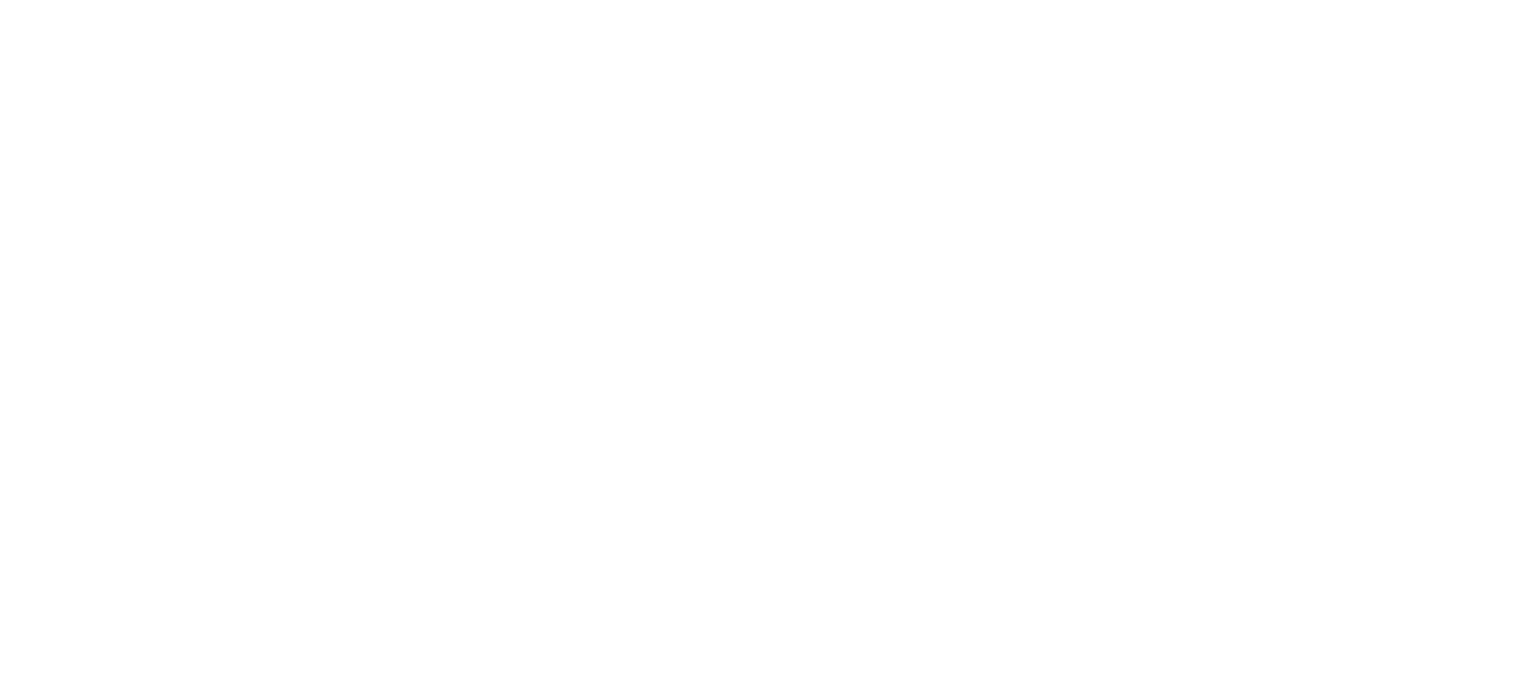 select on "Something else" 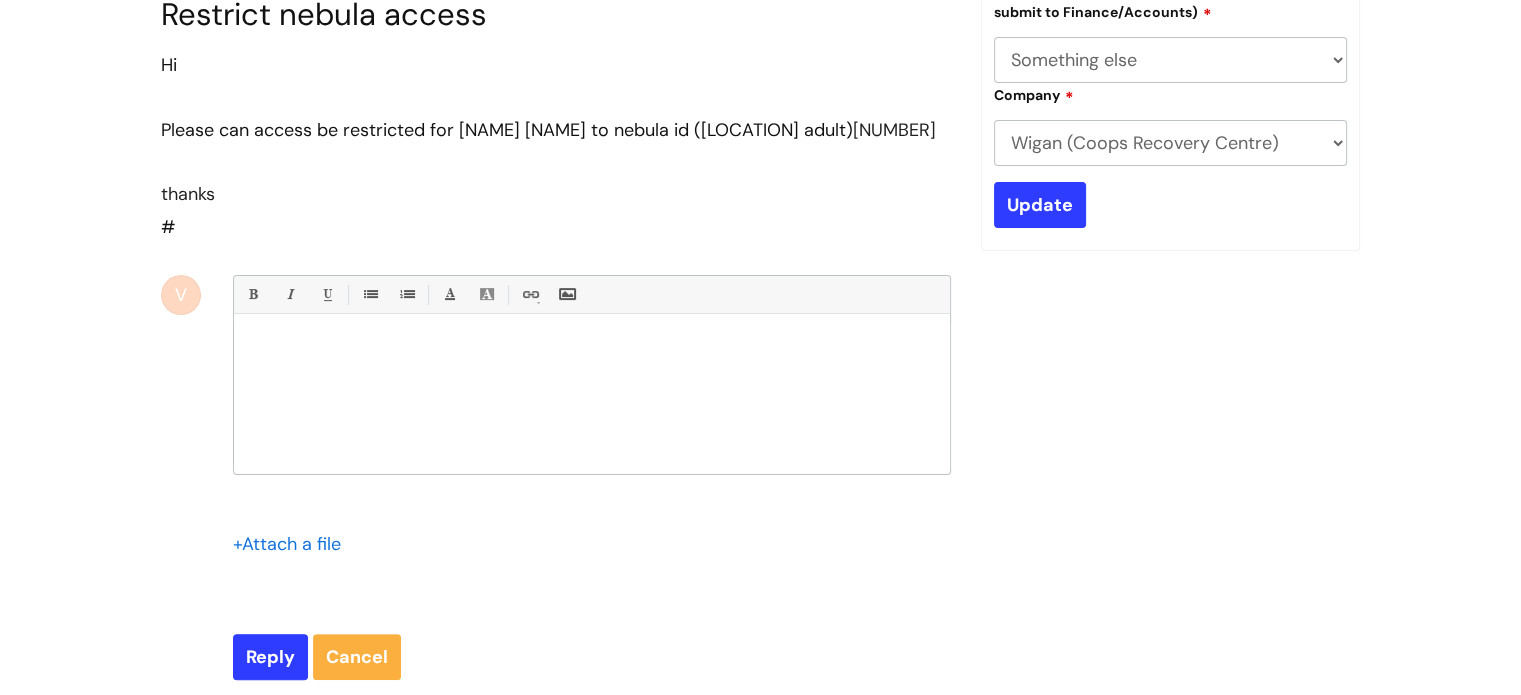scroll, scrollTop: 432, scrollLeft: 0, axis: vertical 